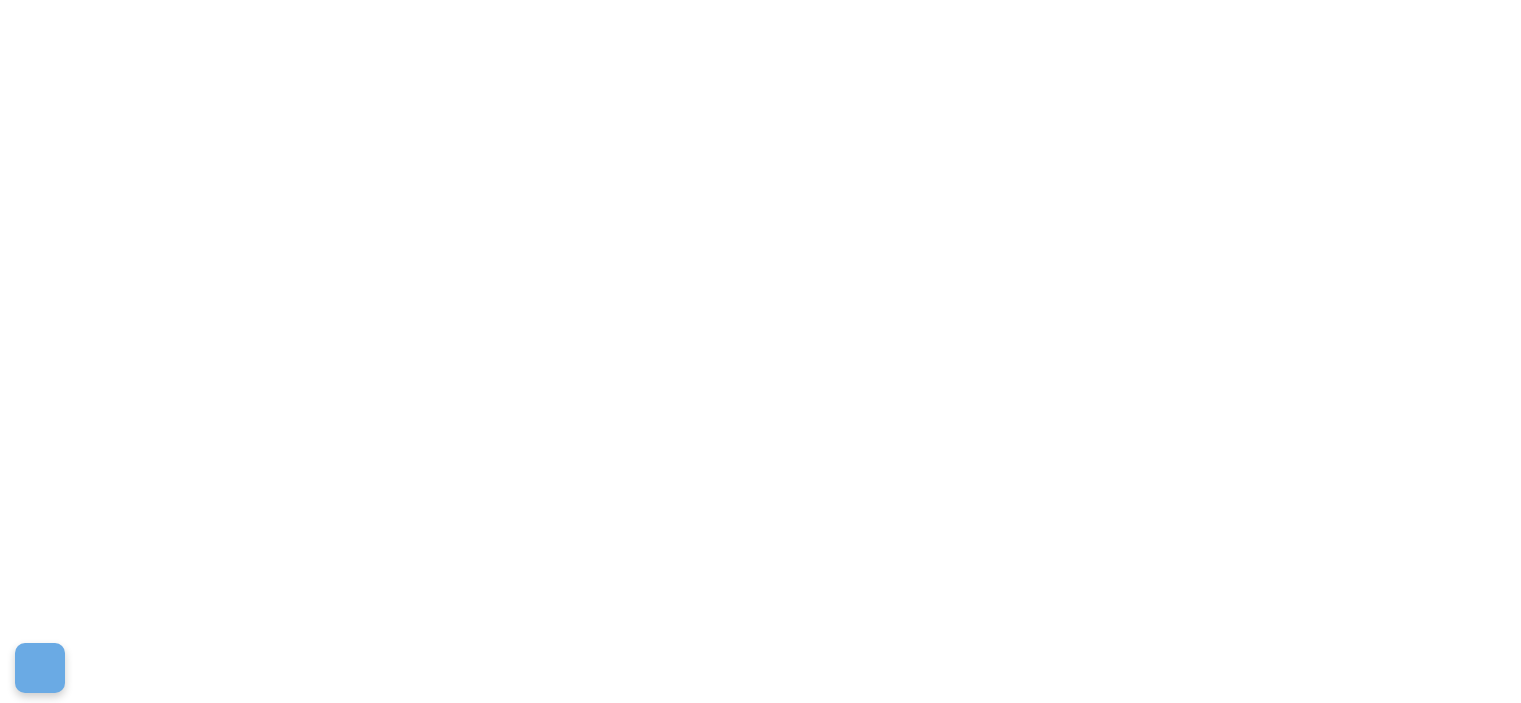 scroll, scrollTop: 0, scrollLeft: 0, axis: both 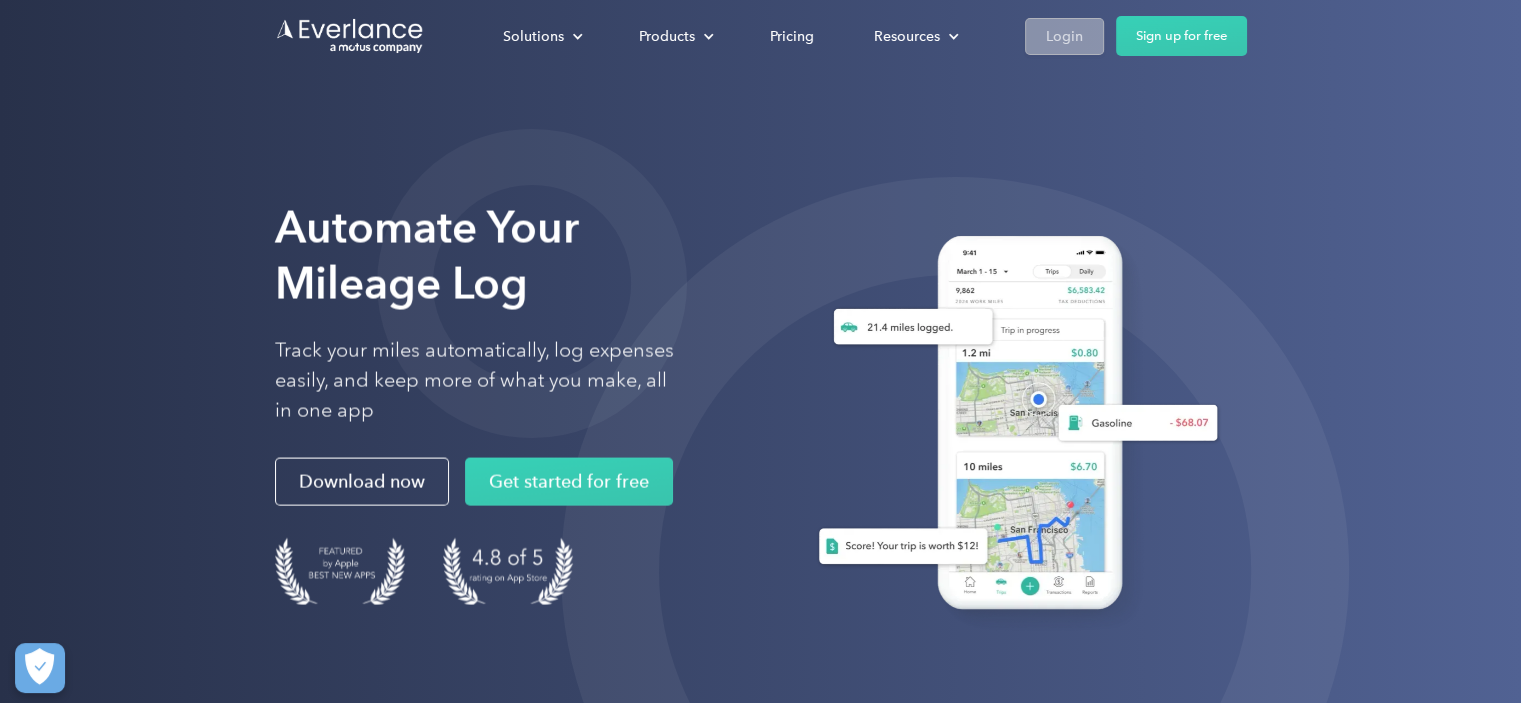 click on "Login" at bounding box center (1064, 36) 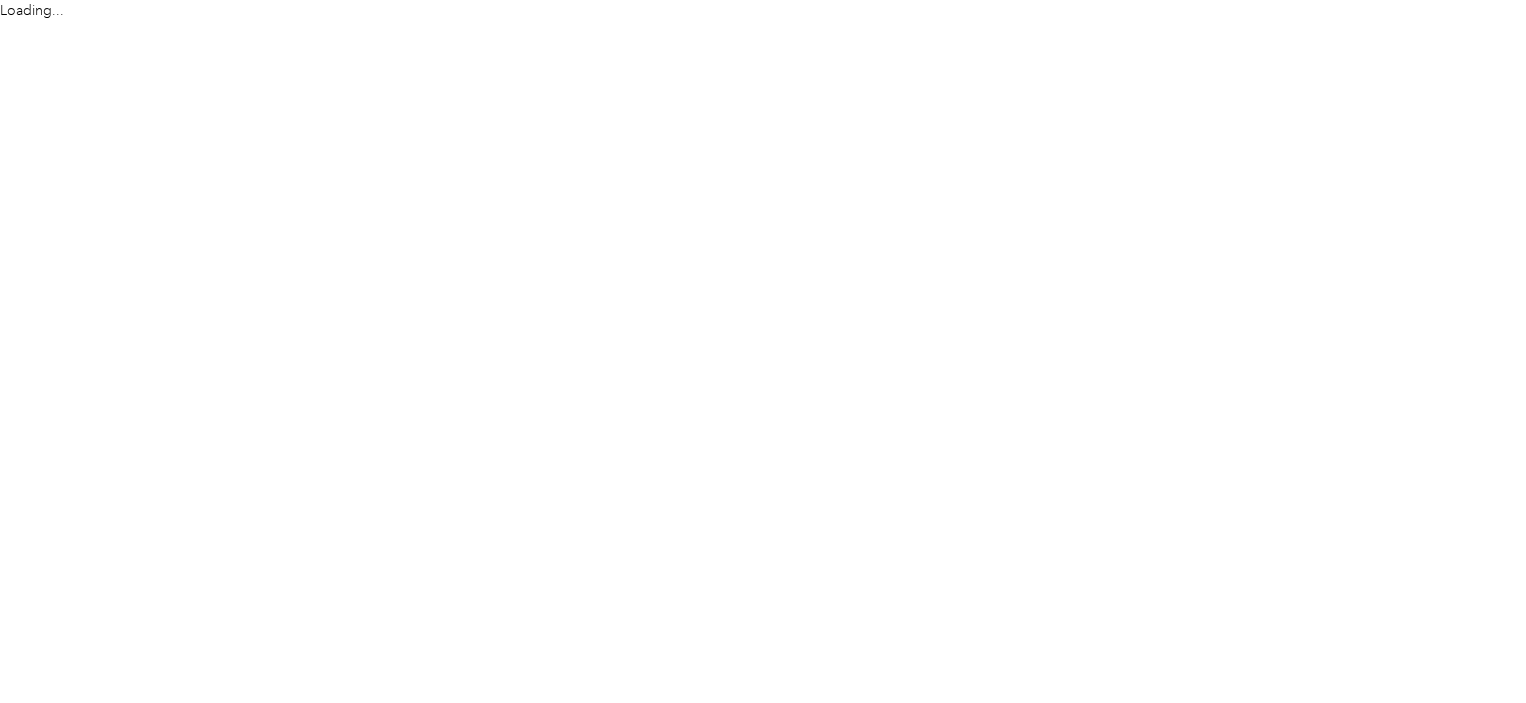 scroll, scrollTop: 0, scrollLeft: 0, axis: both 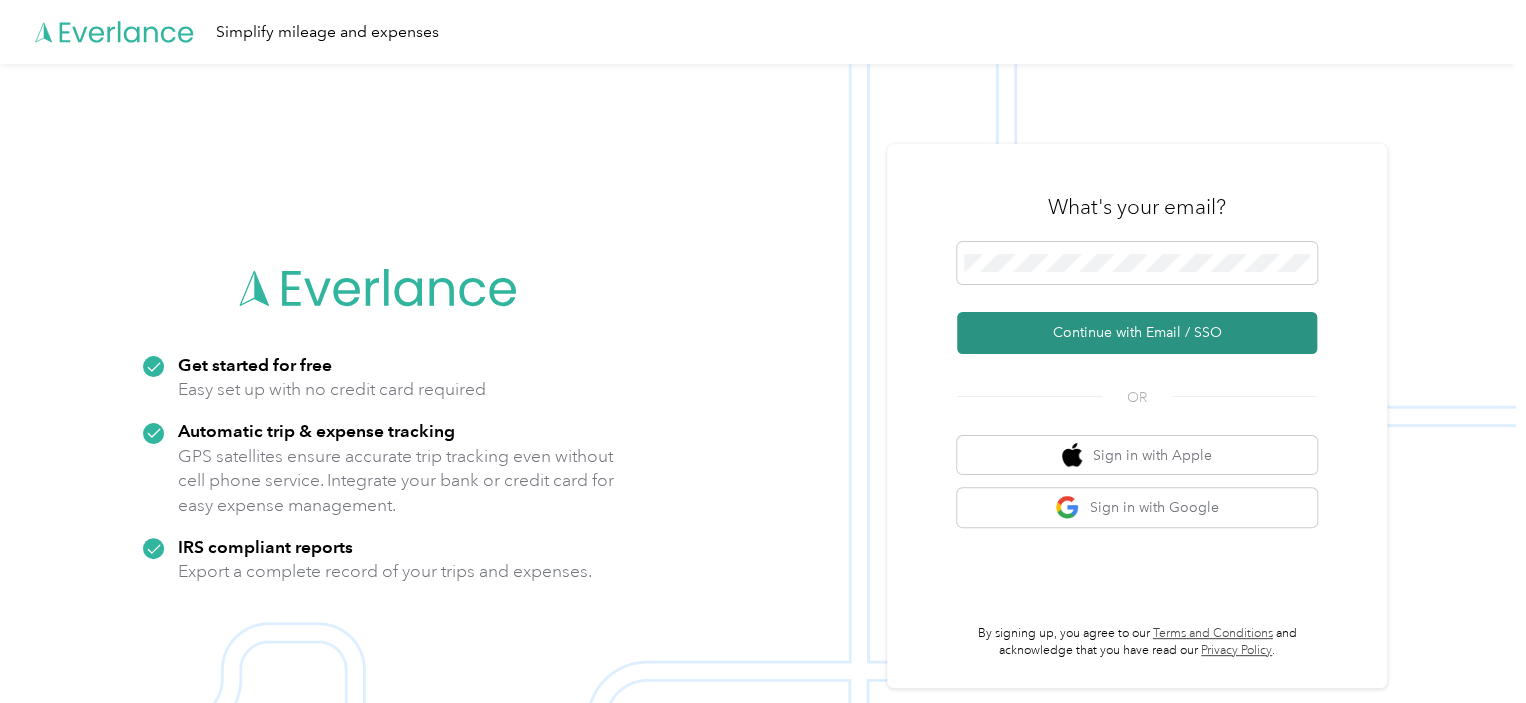 click on "Continue with Email / SSO" at bounding box center [1137, 333] 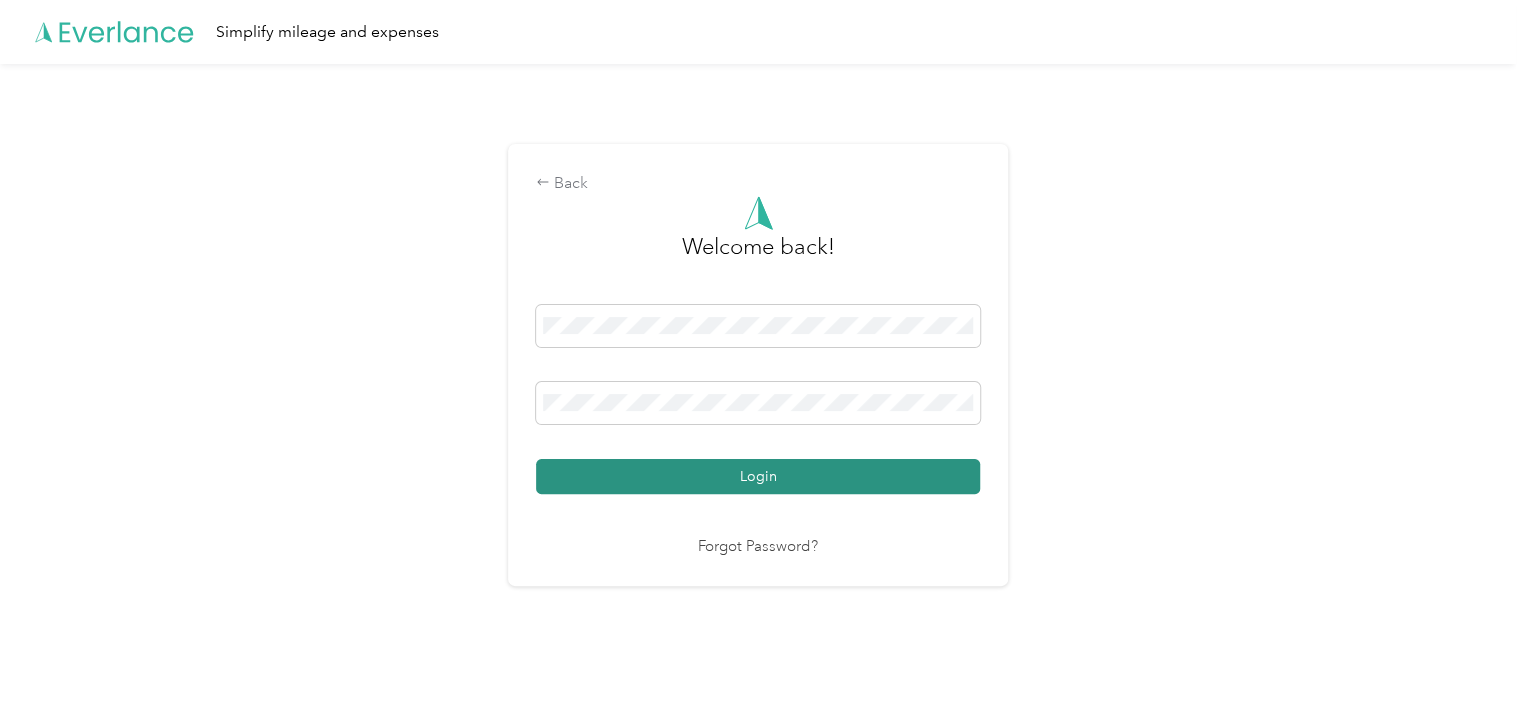 click on "Login" at bounding box center (758, 476) 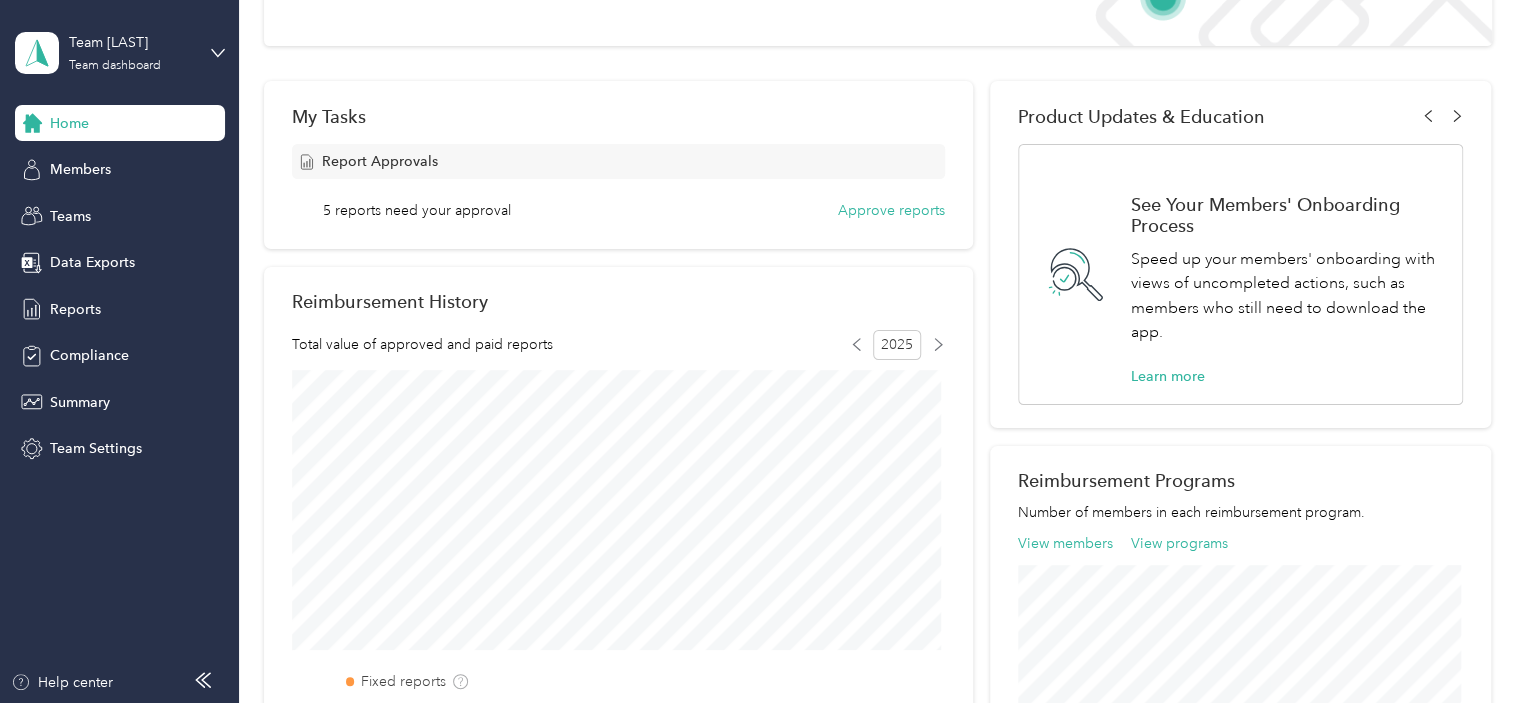 scroll, scrollTop: 0, scrollLeft: 0, axis: both 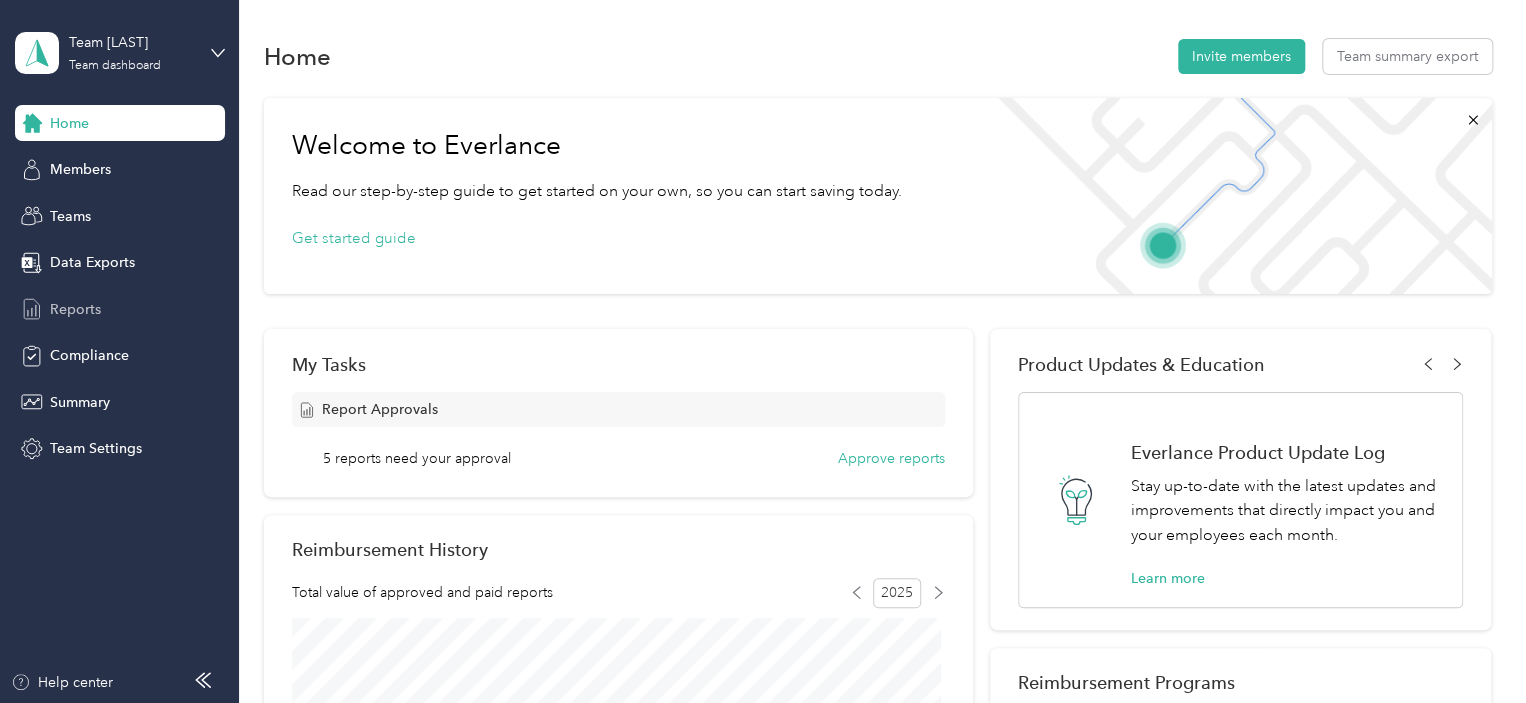 click on "Reports" at bounding box center [75, 309] 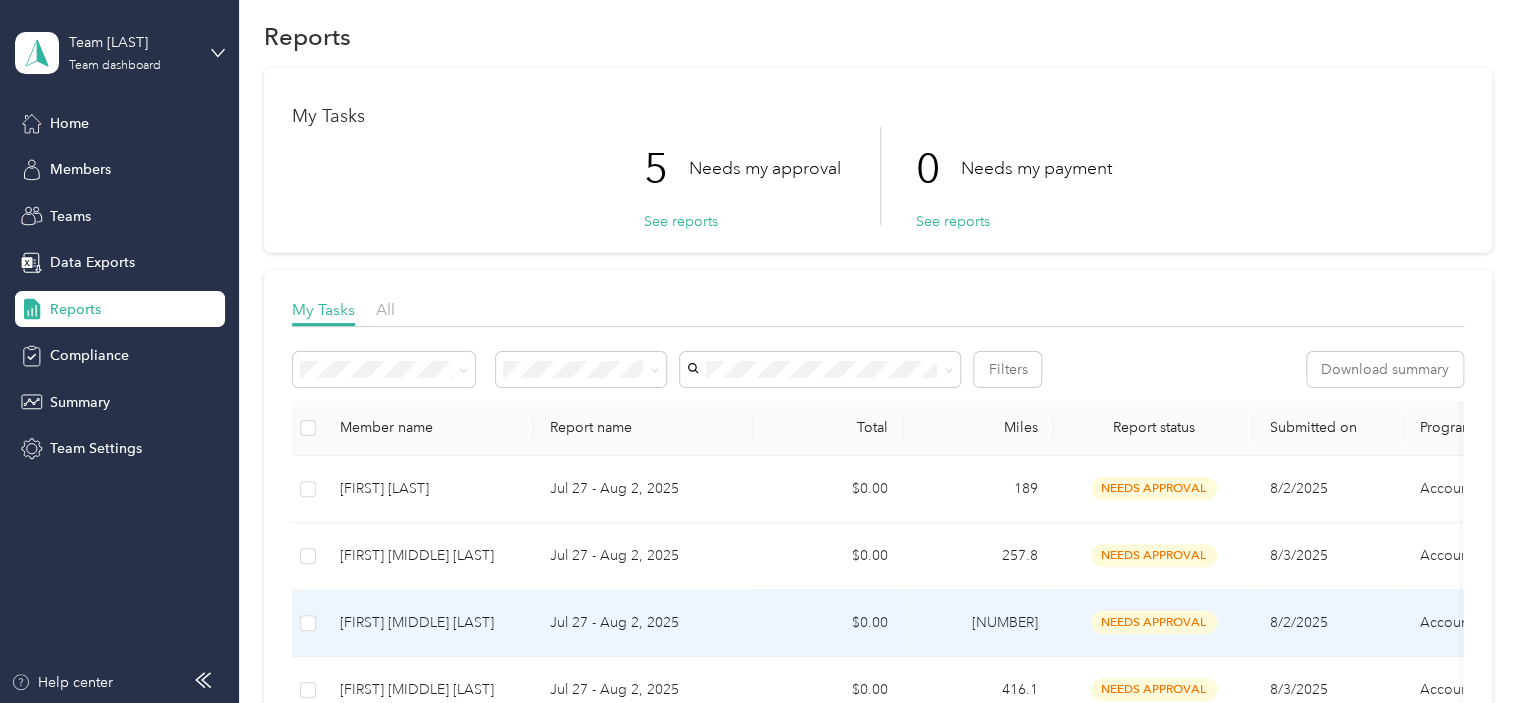 scroll, scrollTop: 0, scrollLeft: 0, axis: both 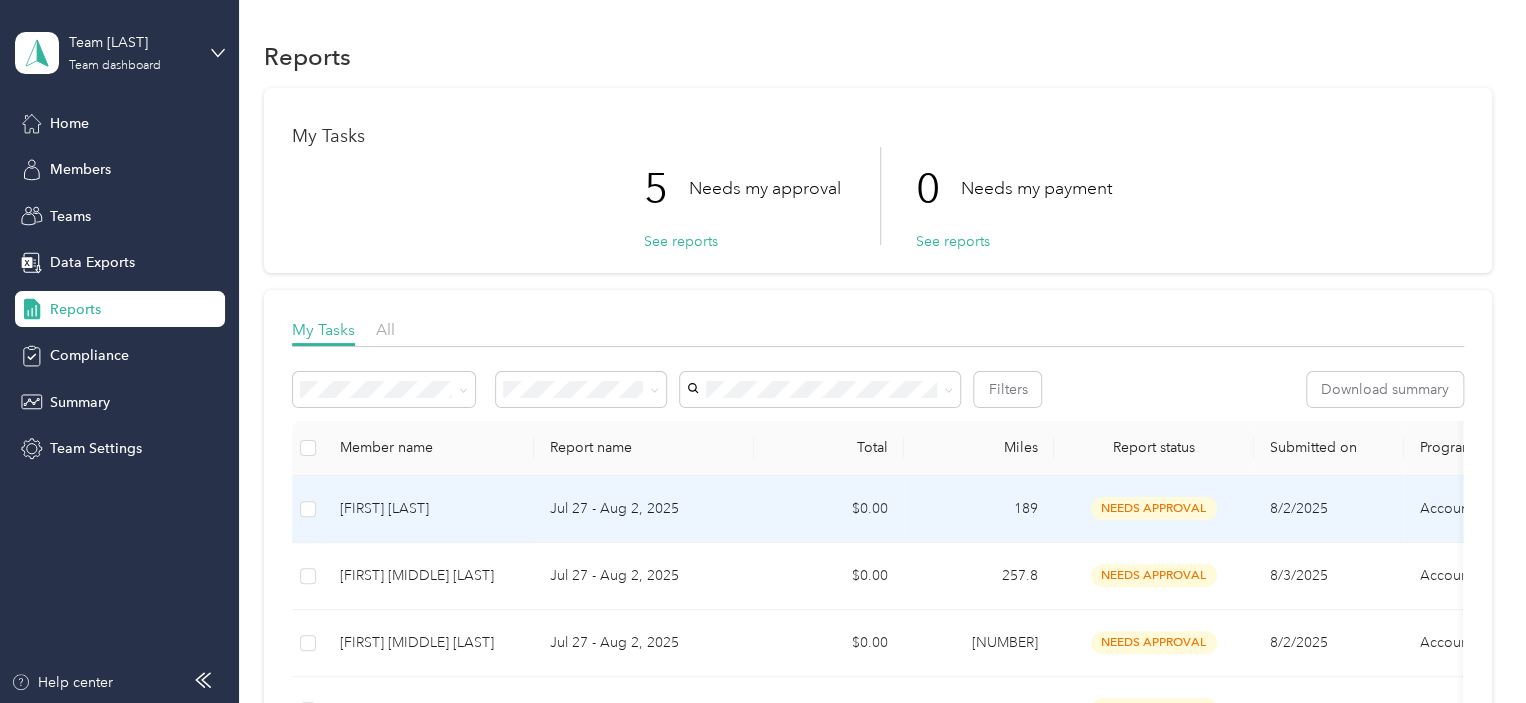 click on "needs approval" at bounding box center [1154, 508] 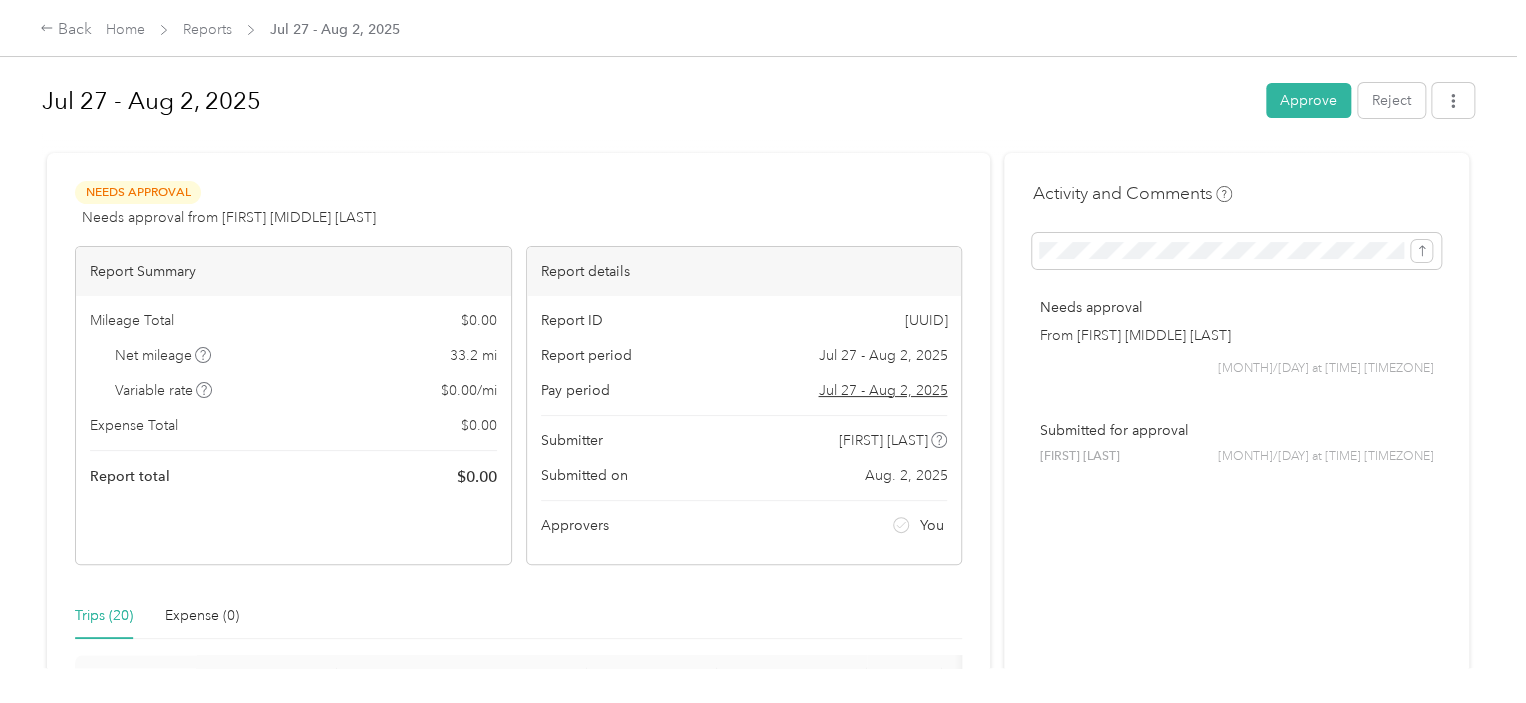 drag, startPoint x: 1302, startPoint y: 100, endPoint x: 1288, endPoint y: 110, distance: 17.20465 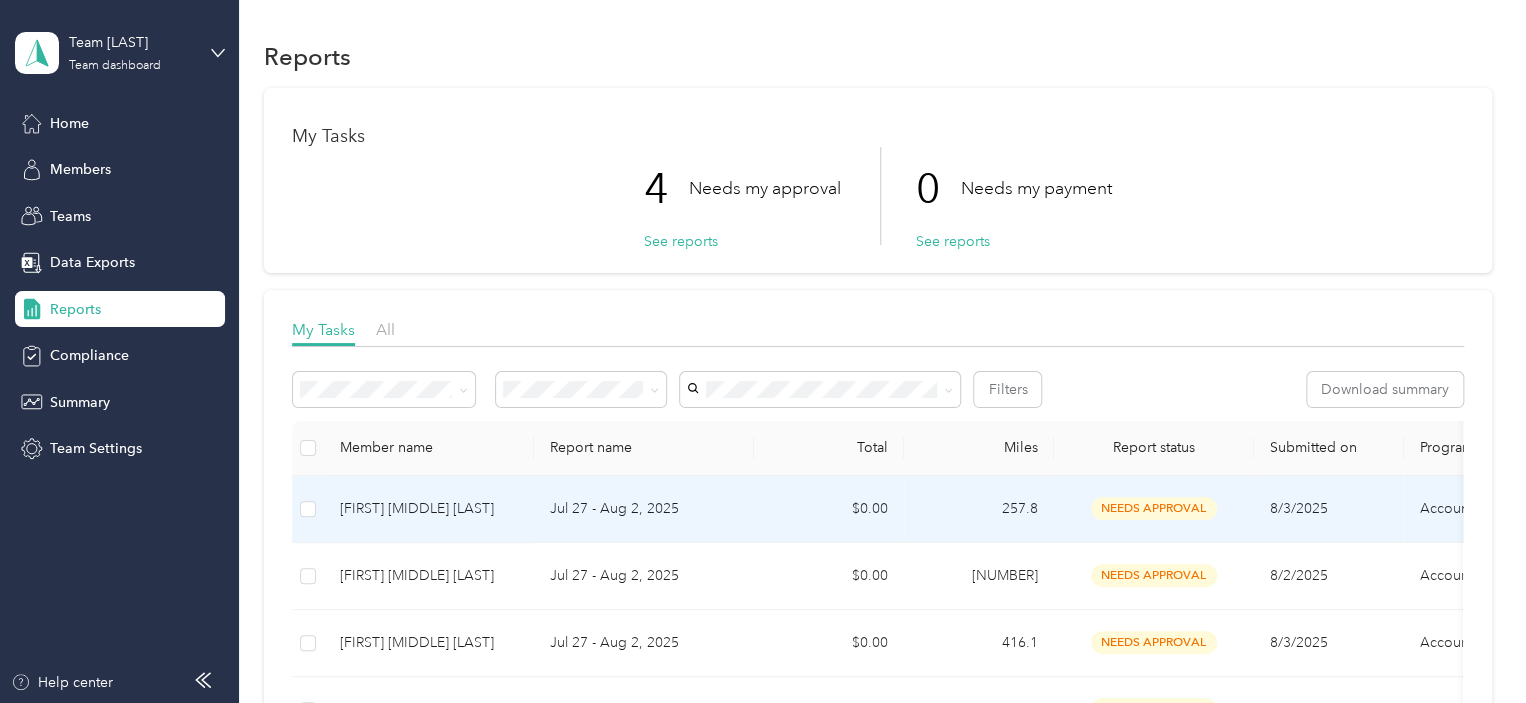 click on "needs approval" at bounding box center [1154, 508] 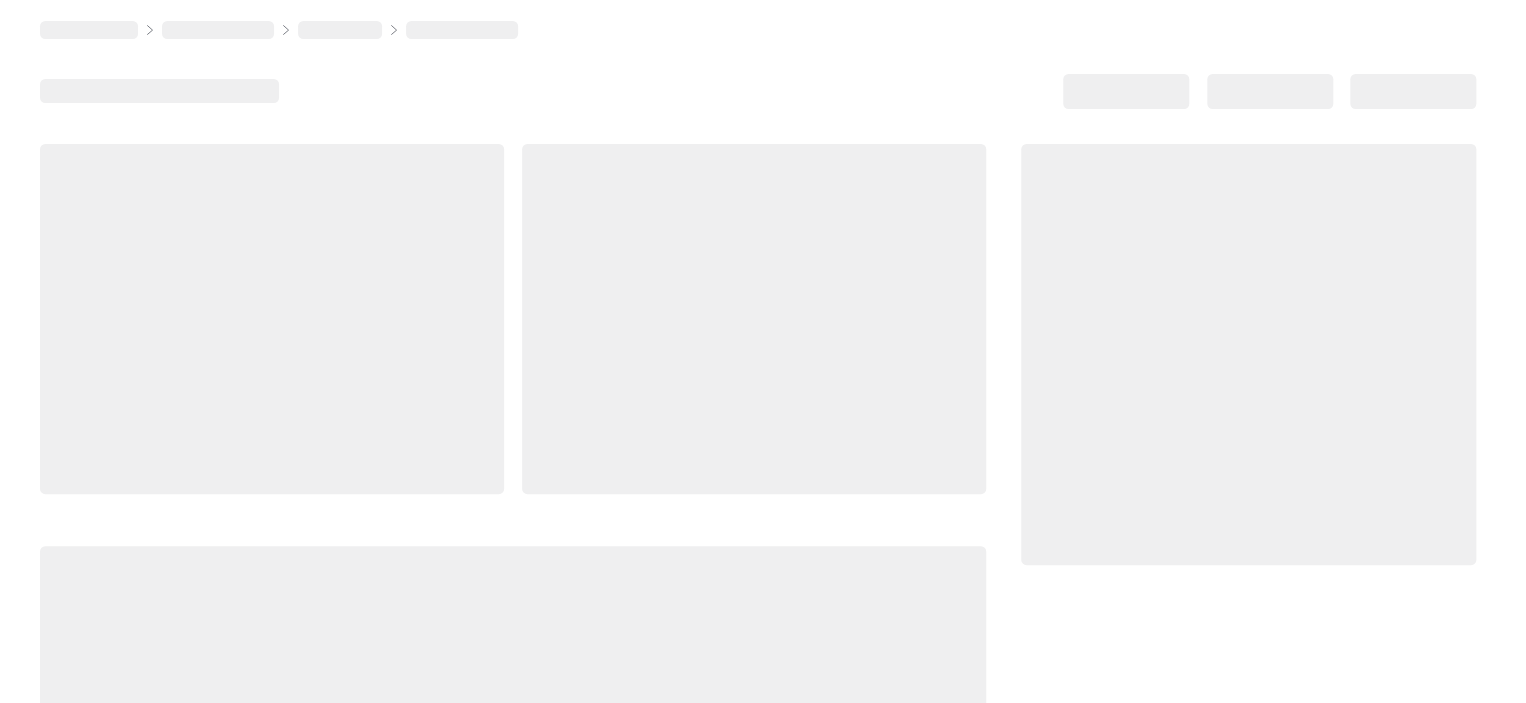 click at bounding box center [1248, 355] 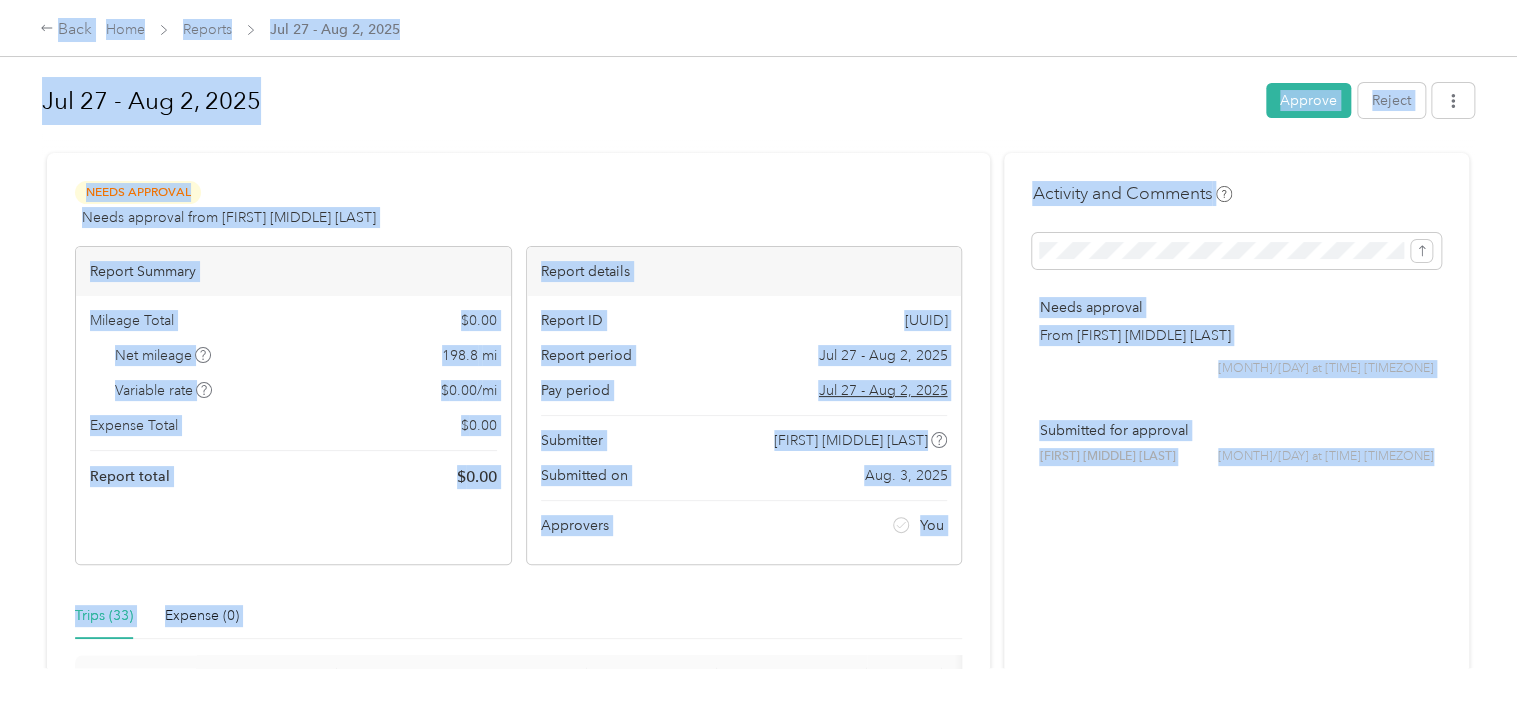click at bounding box center (758, 144) 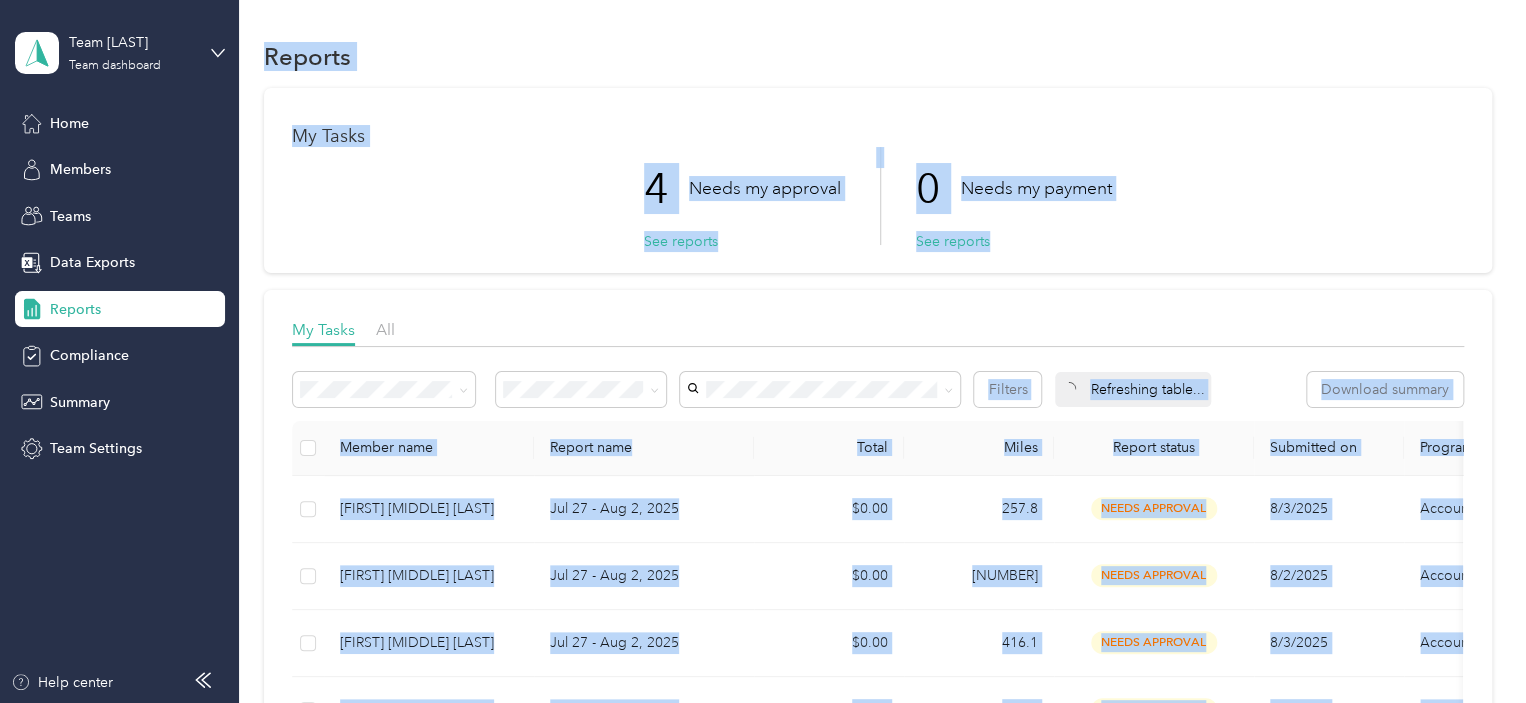 click on "Needs my payment See reports   0 Needs my payment See reports" at bounding box center [878, 196] 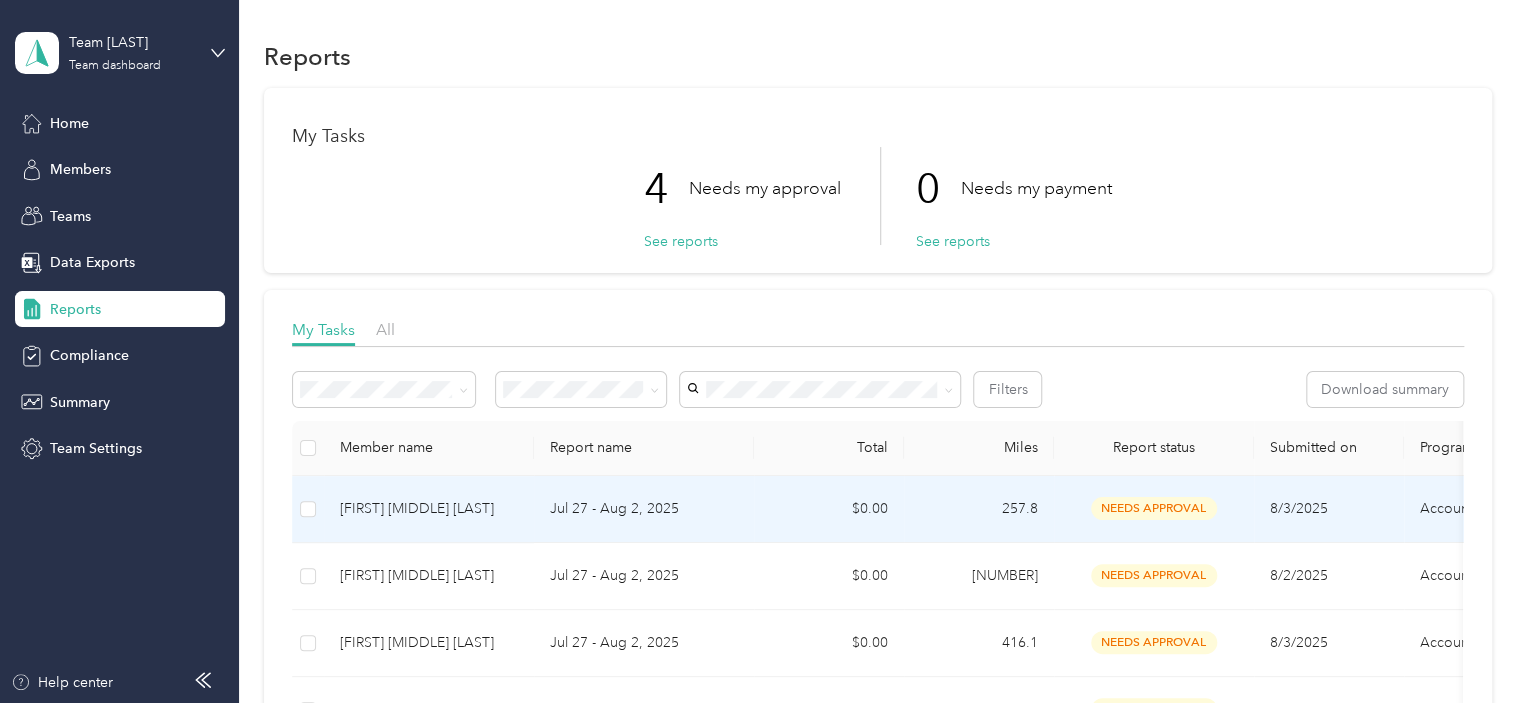 click on "needs approval" at bounding box center (1154, 508) 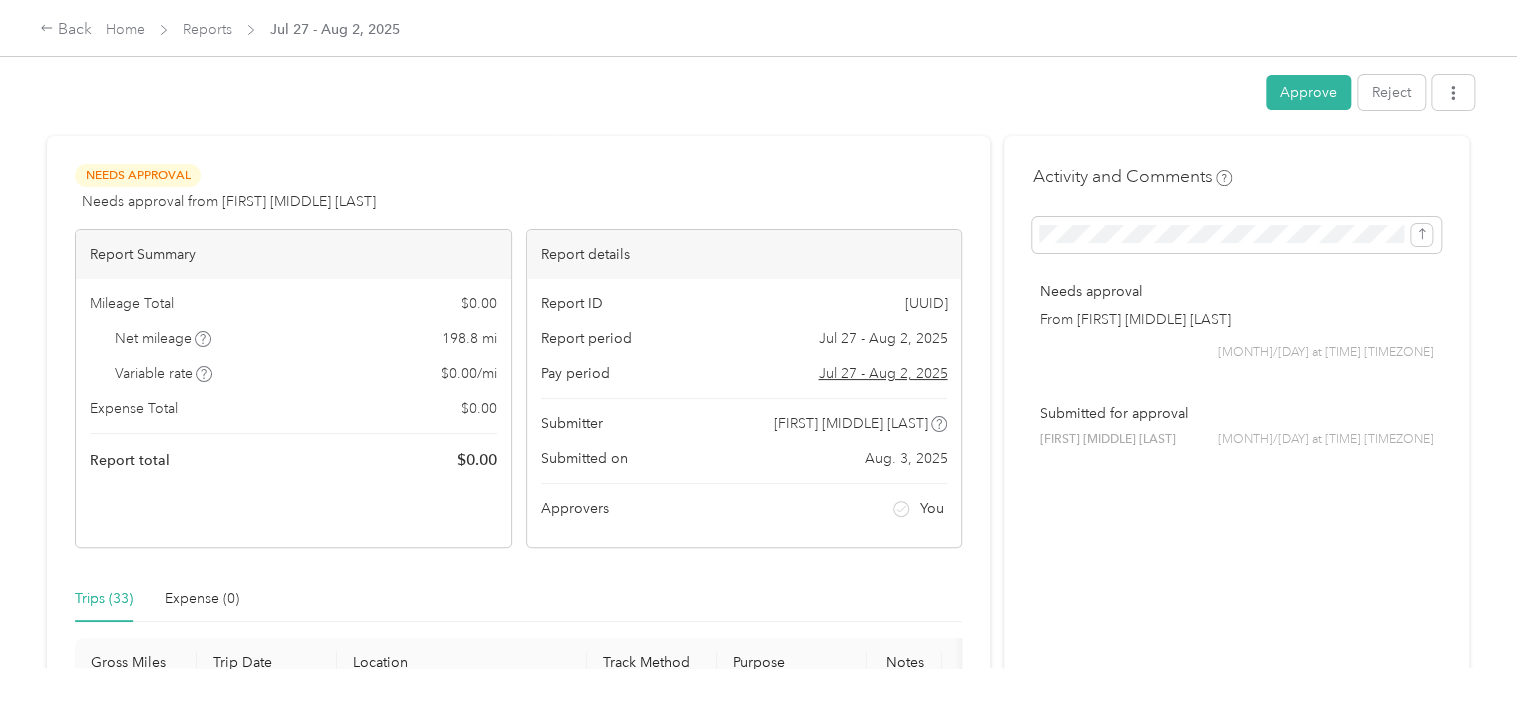 click on "Approve" at bounding box center (1308, 92) 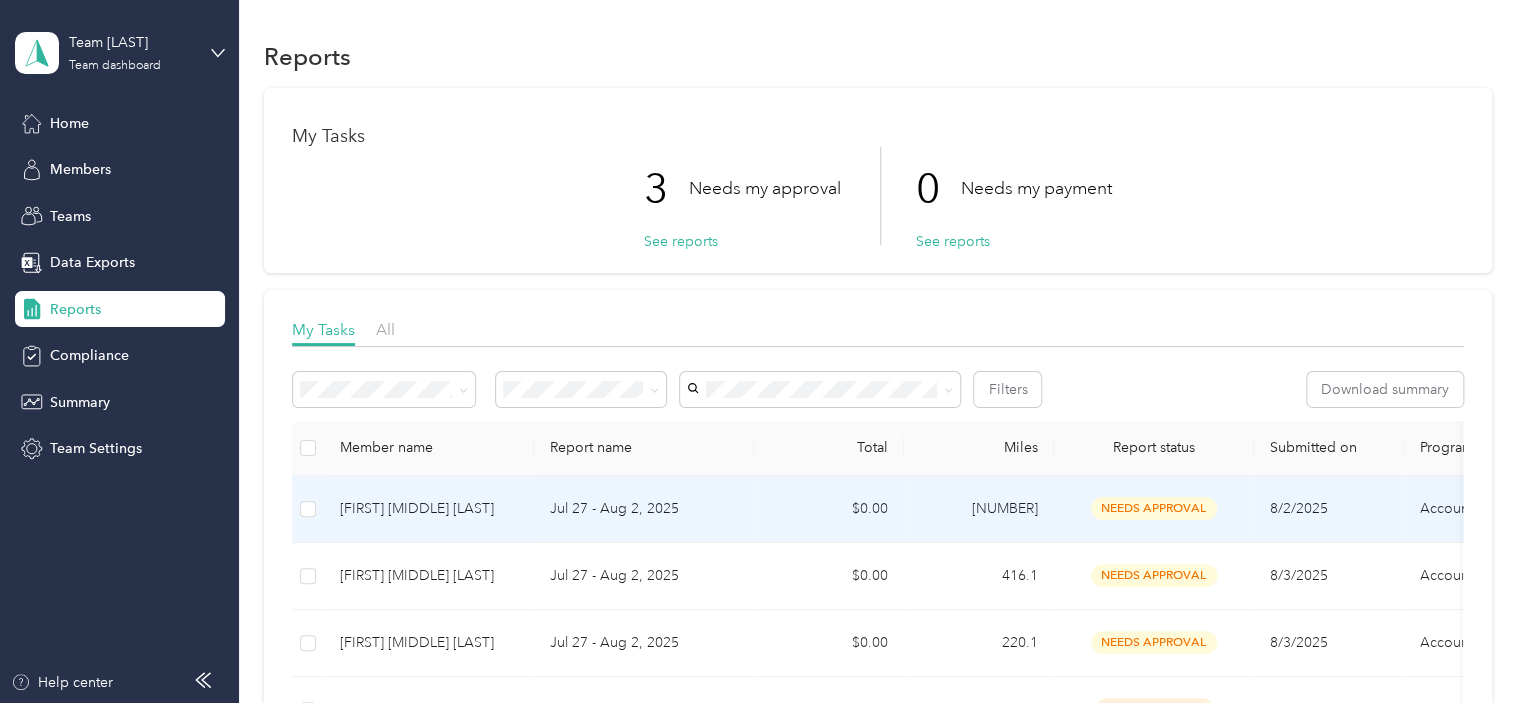 click on "needs approval" at bounding box center (1154, 508) 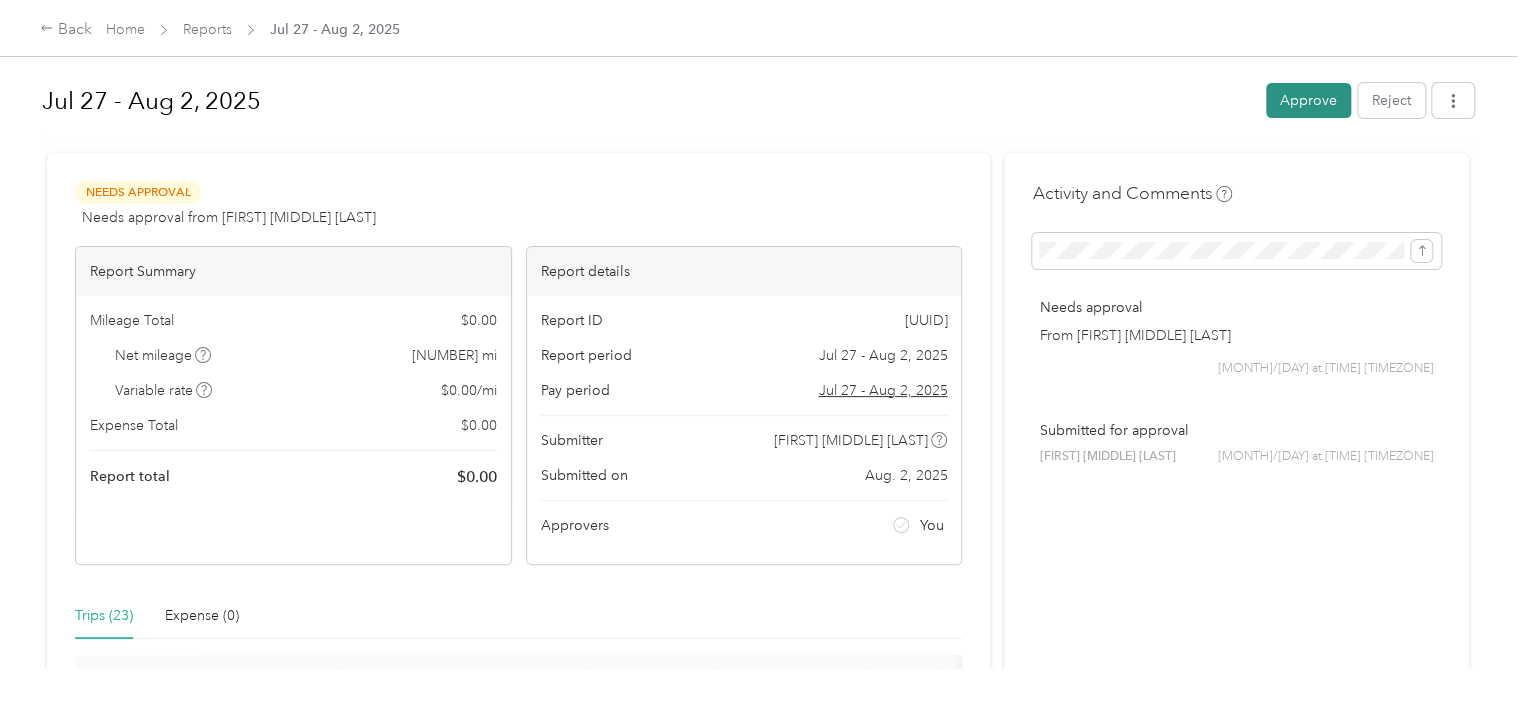 click on "Approve" at bounding box center (1308, 100) 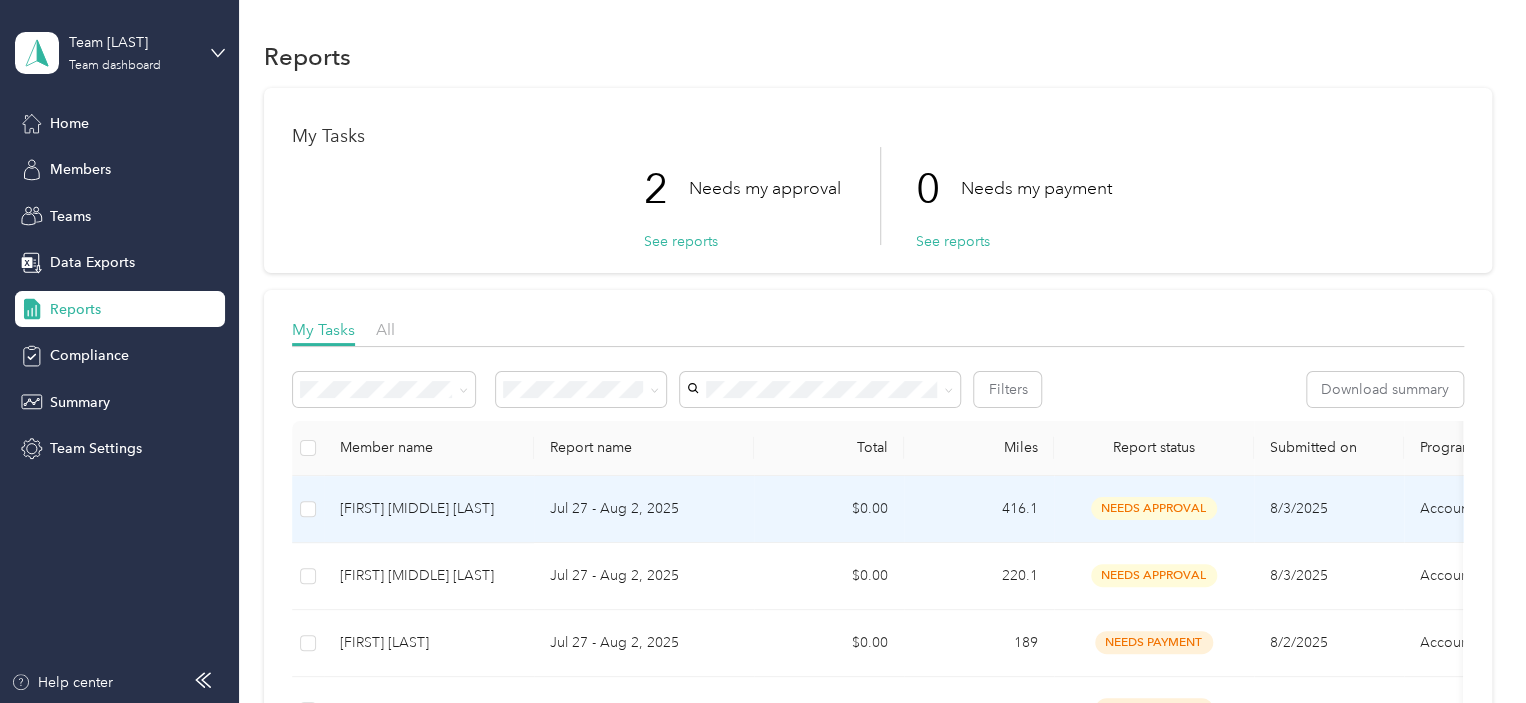 click on "needs approval" at bounding box center (1154, 508) 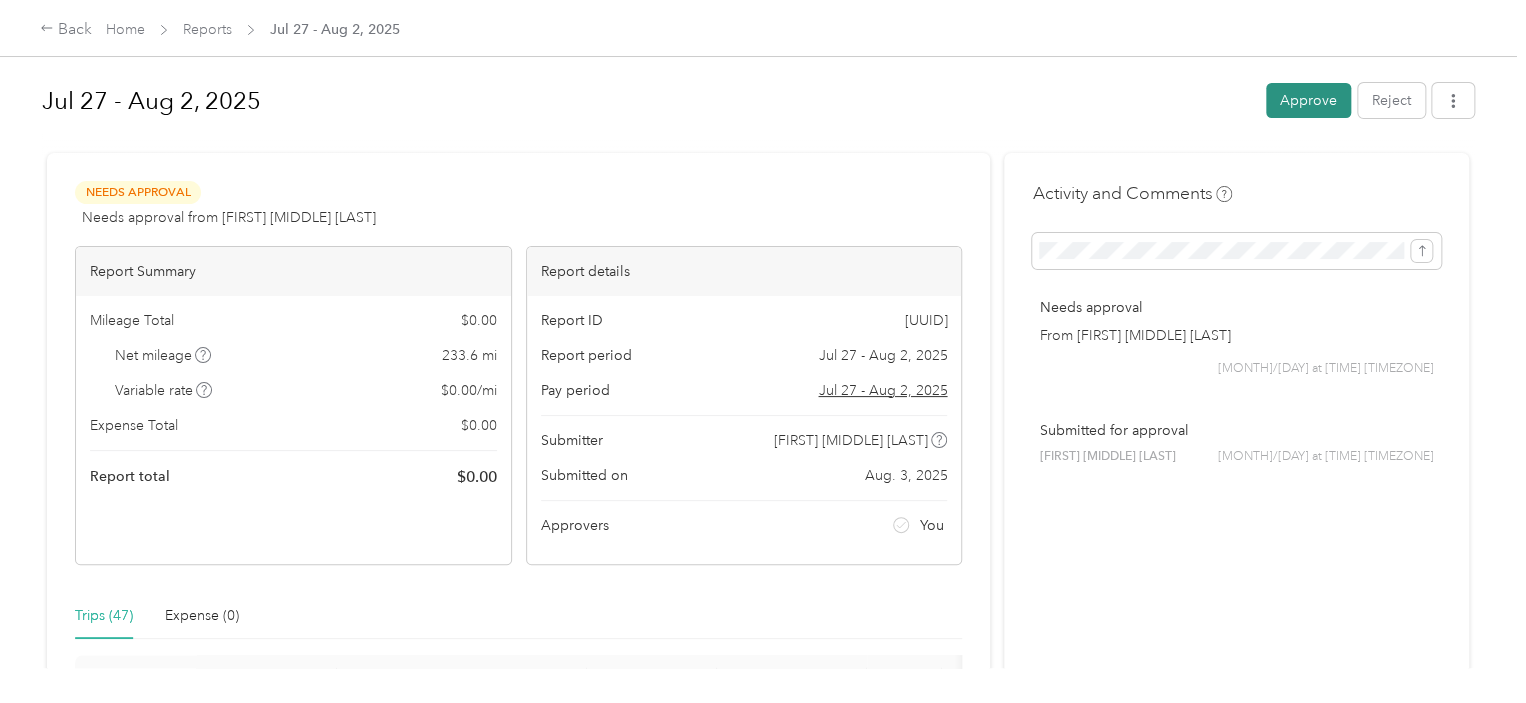 click on "Approve" at bounding box center [1308, 100] 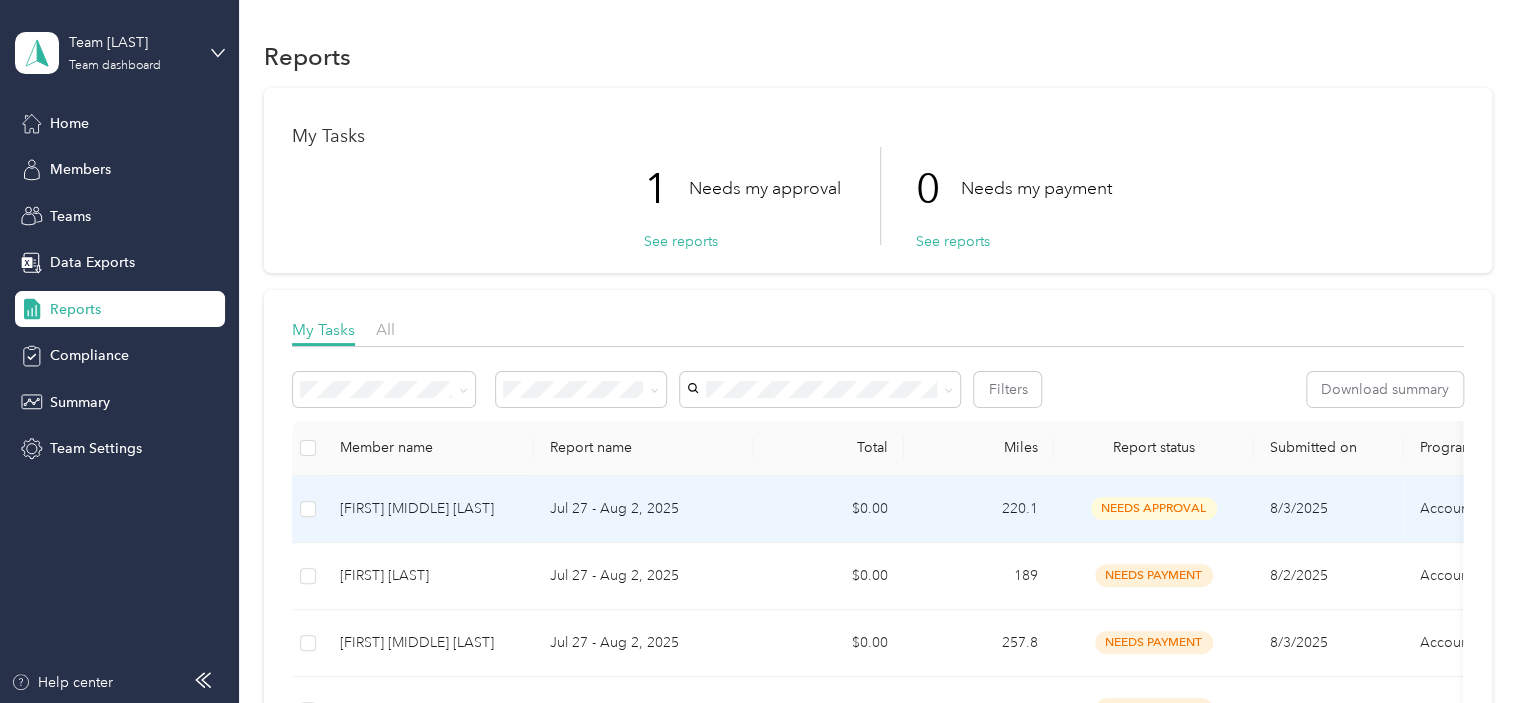 click on "needs approval" at bounding box center [1154, 508] 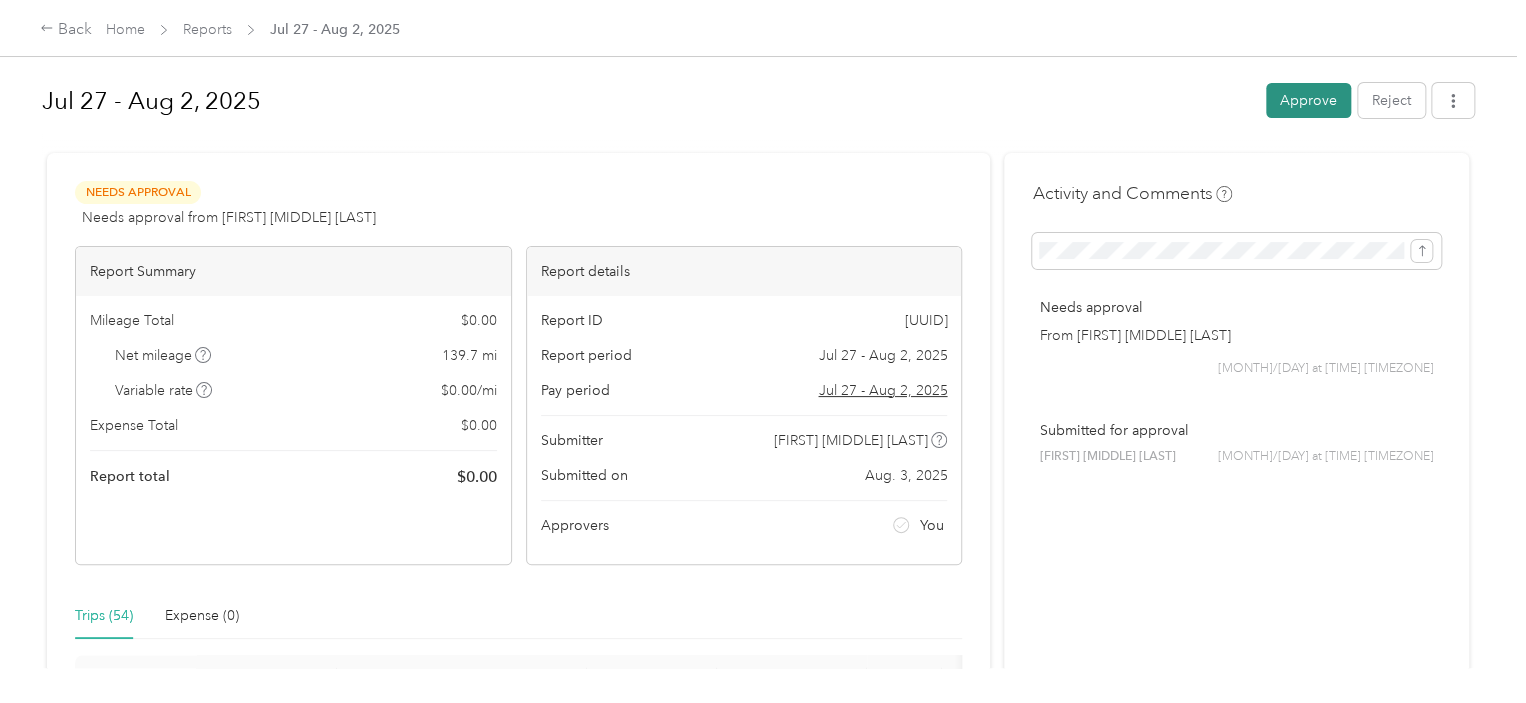 click on "Approve" at bounding box center [1308, 100] 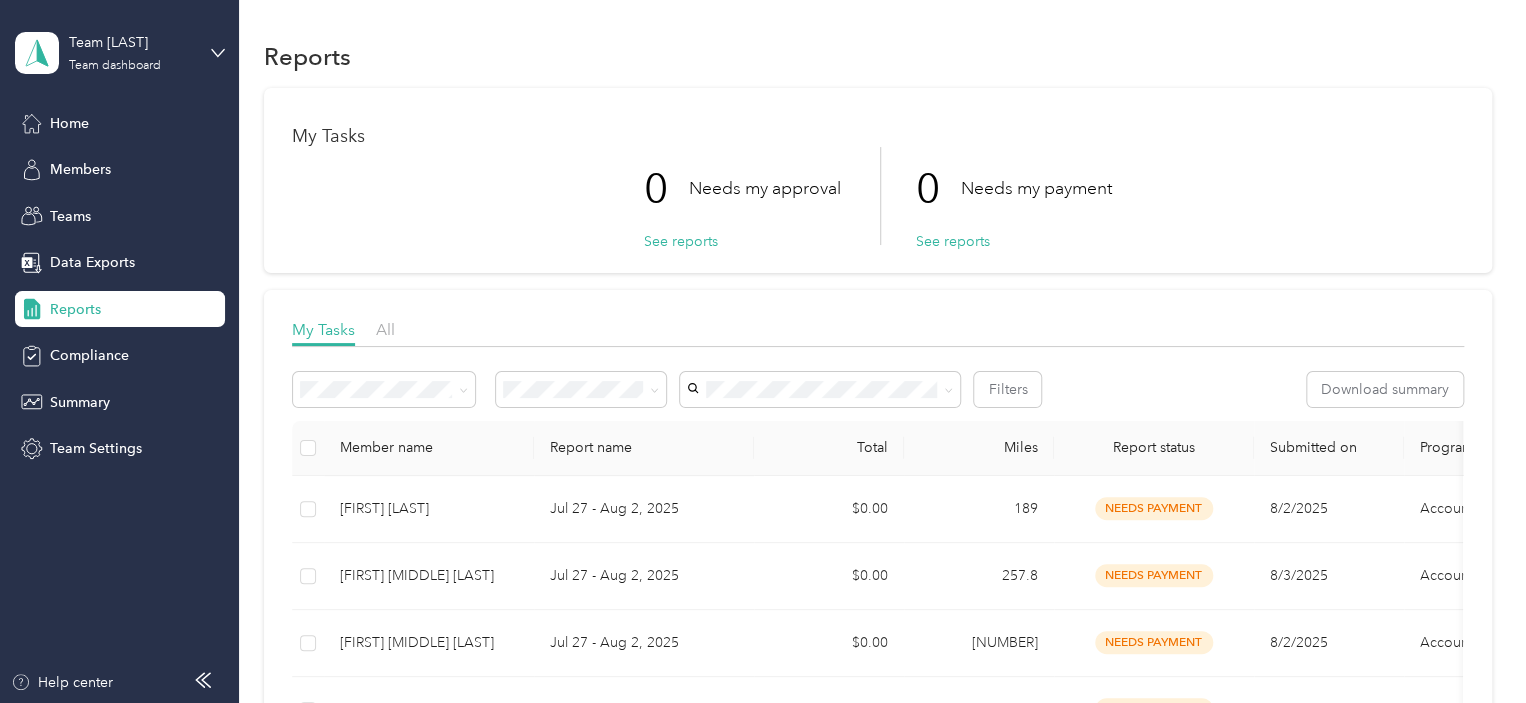 click on "0 Needs my approval See reports   0 Needs my payment See reports" at bounding box center (878, 196) 